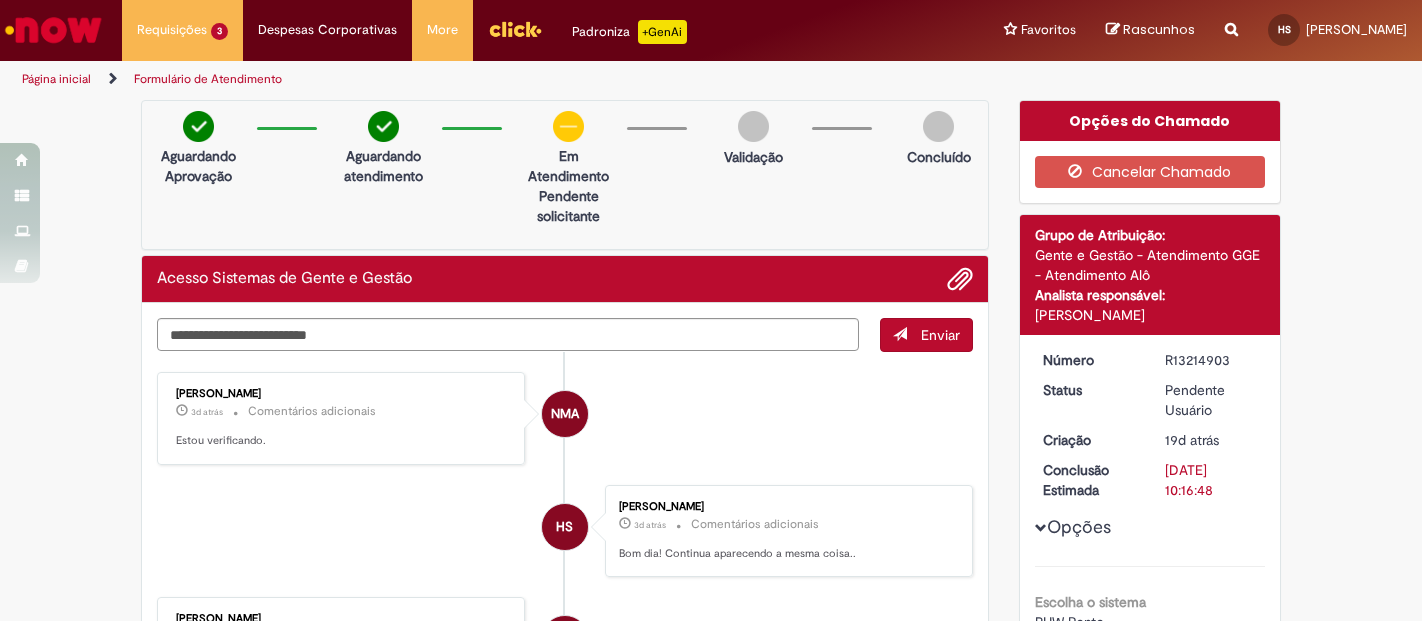 scroll, scrollTop: 0, scrollLeft: 0, axis: both 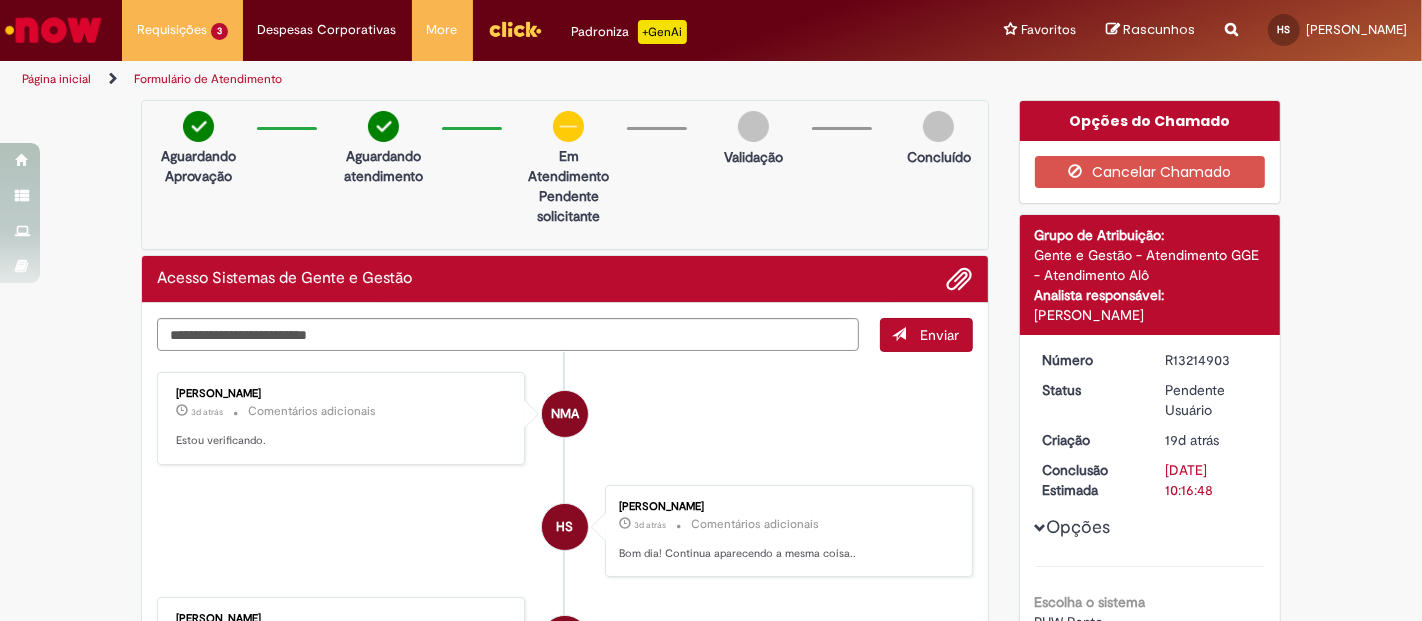 click at bounding box center [1231, 18] 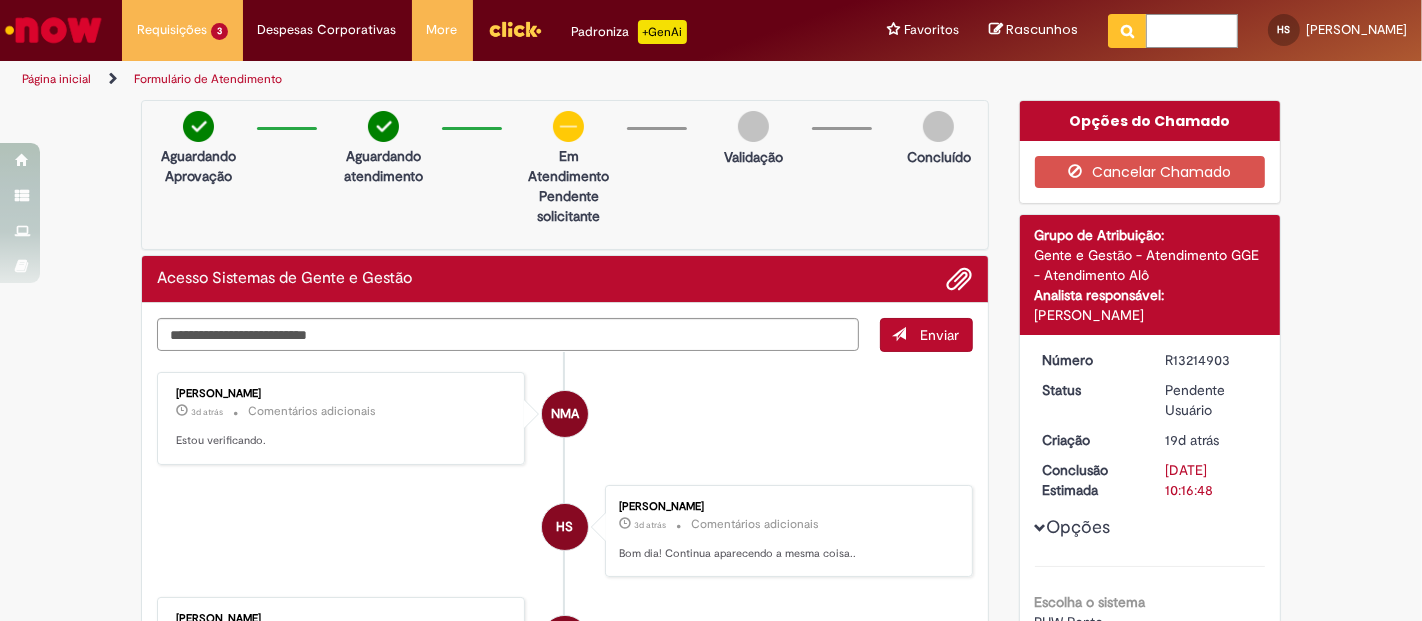 click at bounding box center (1192, 31) 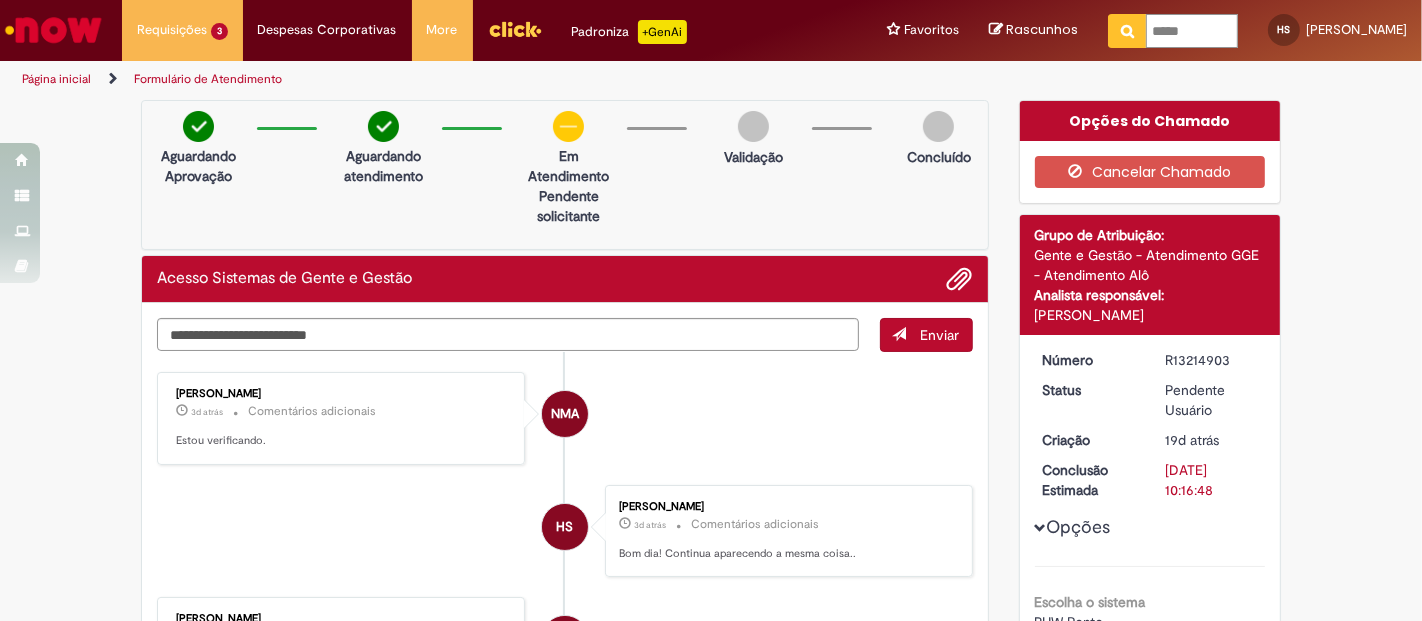 type on "******" 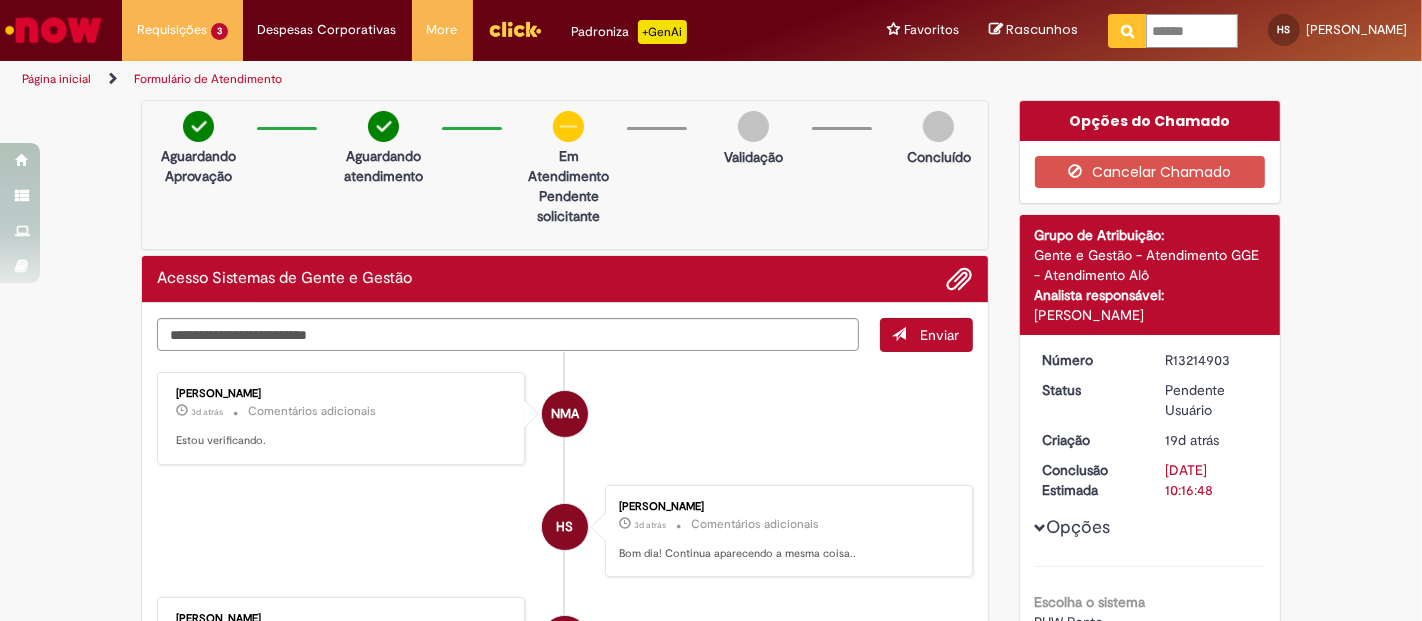 click at bounding box center (1127, 31) 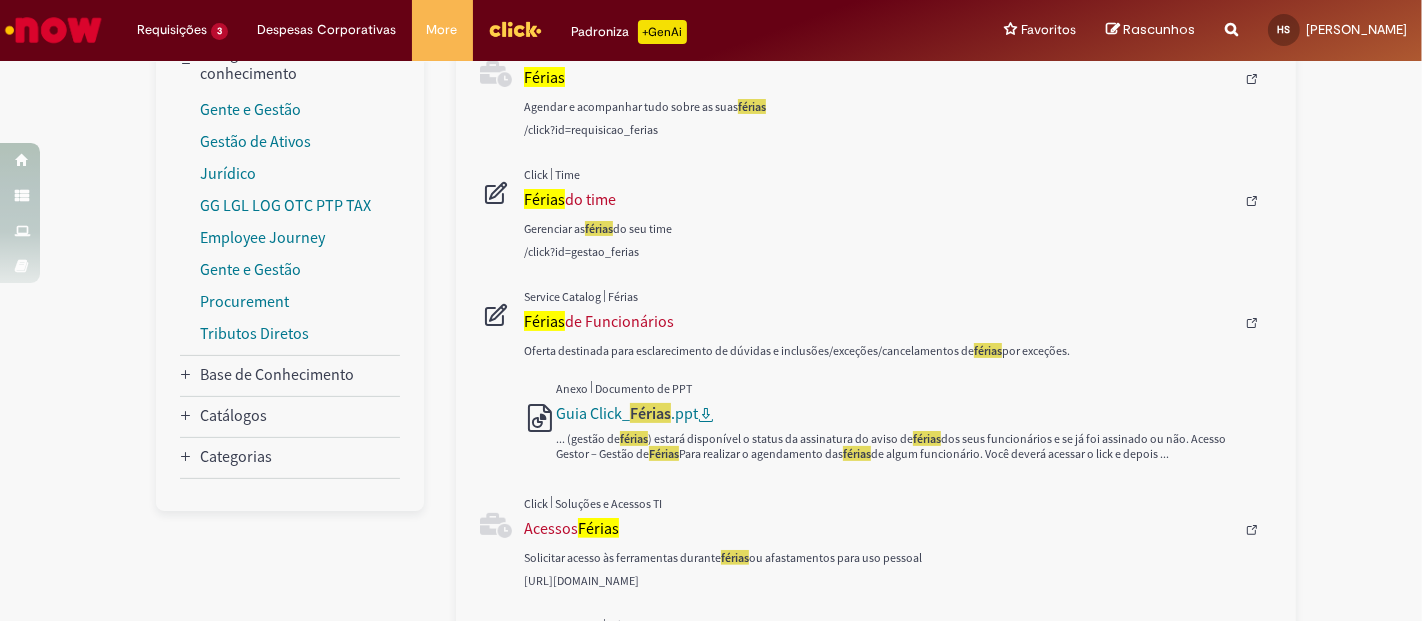 scroll, scrollTop: 222, scrollLeft: 0, axis: vertical 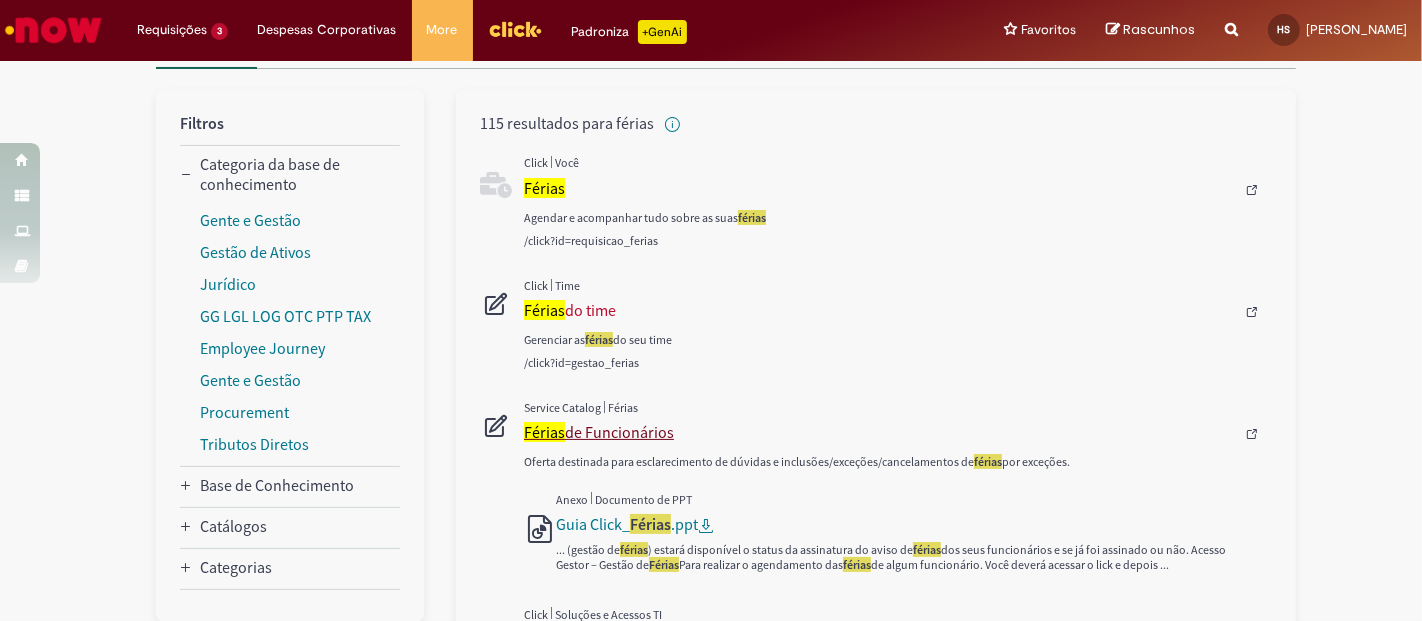 click on "Férias  de Funcionários" at bounding box center (879, 432) 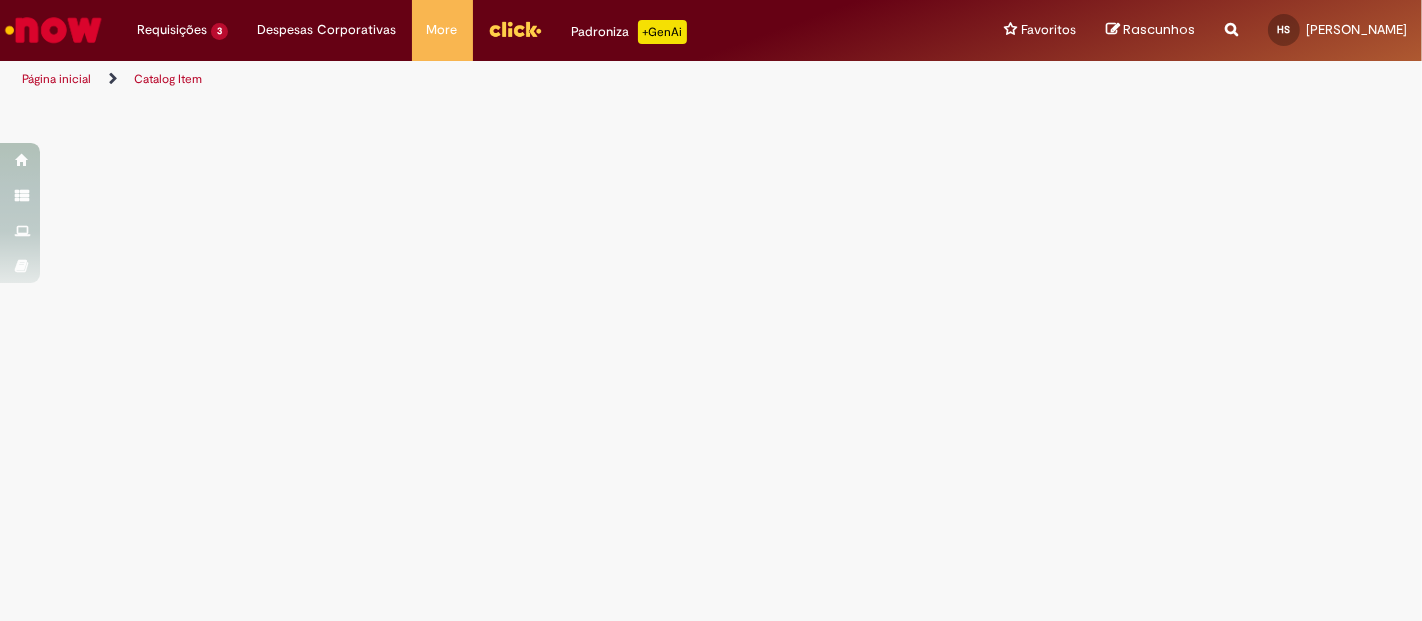 scroll, scrollTop: 0, scrollLeft: 0, axis: both 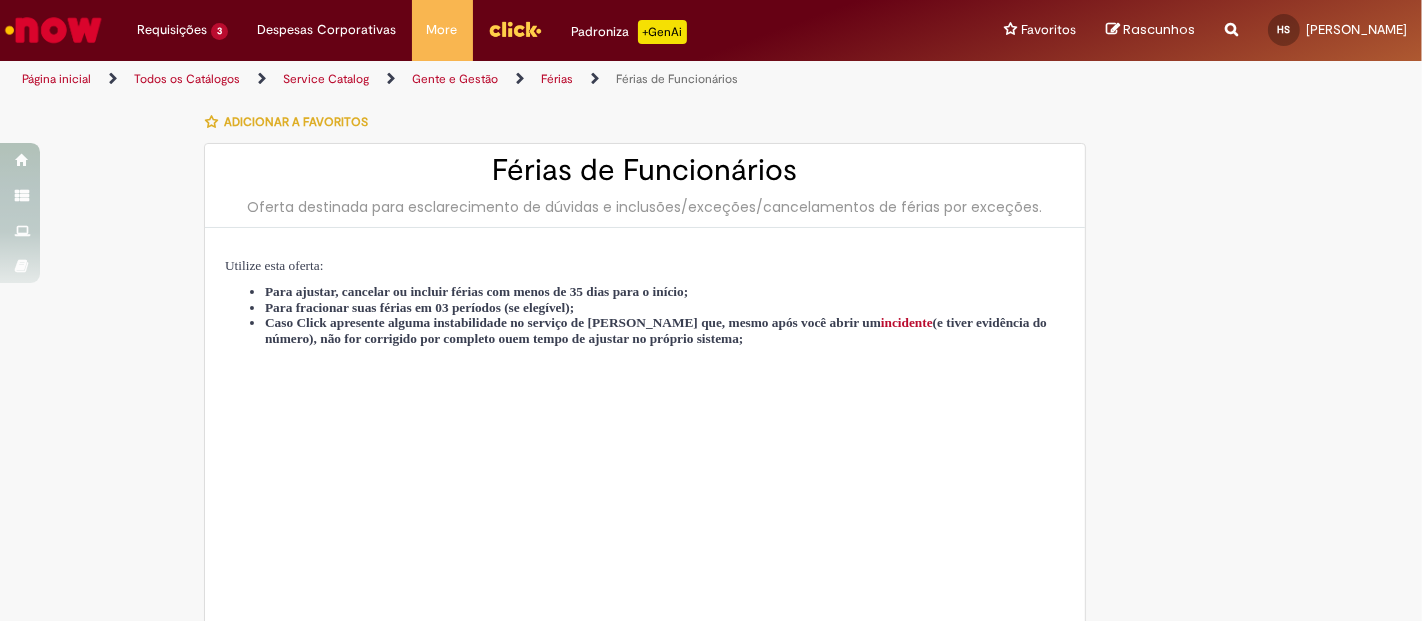 type on "********" 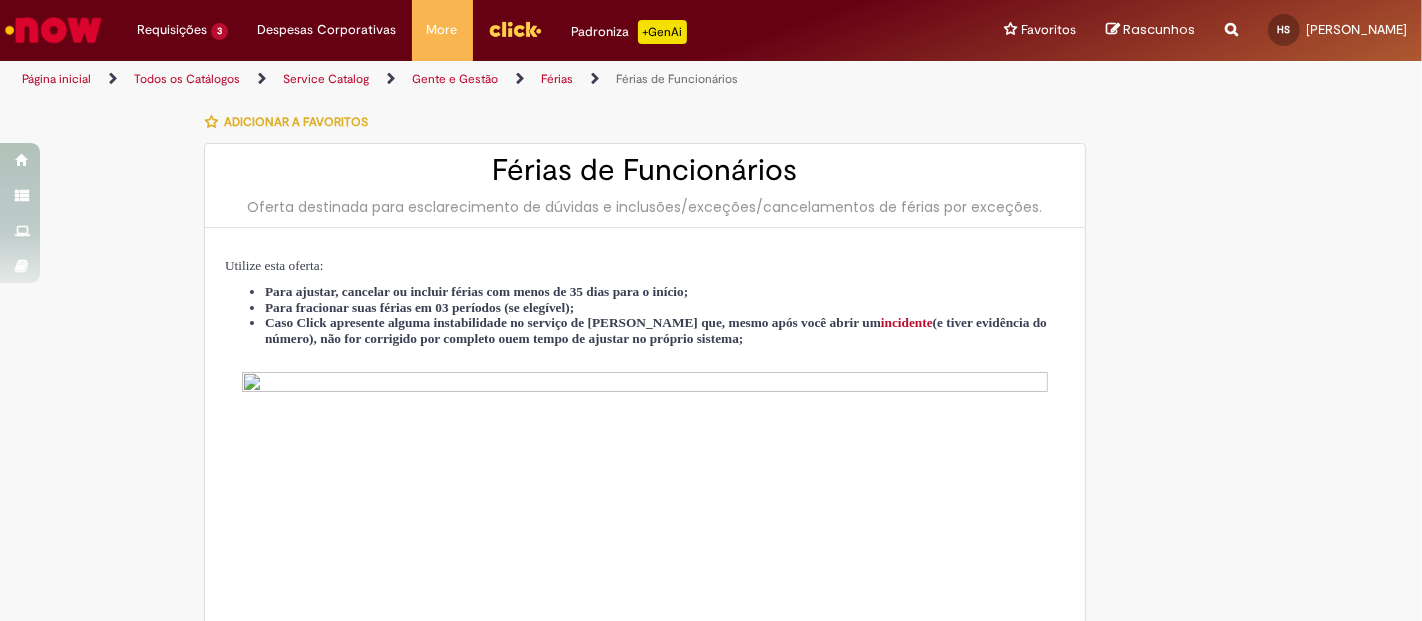 type on "**********" 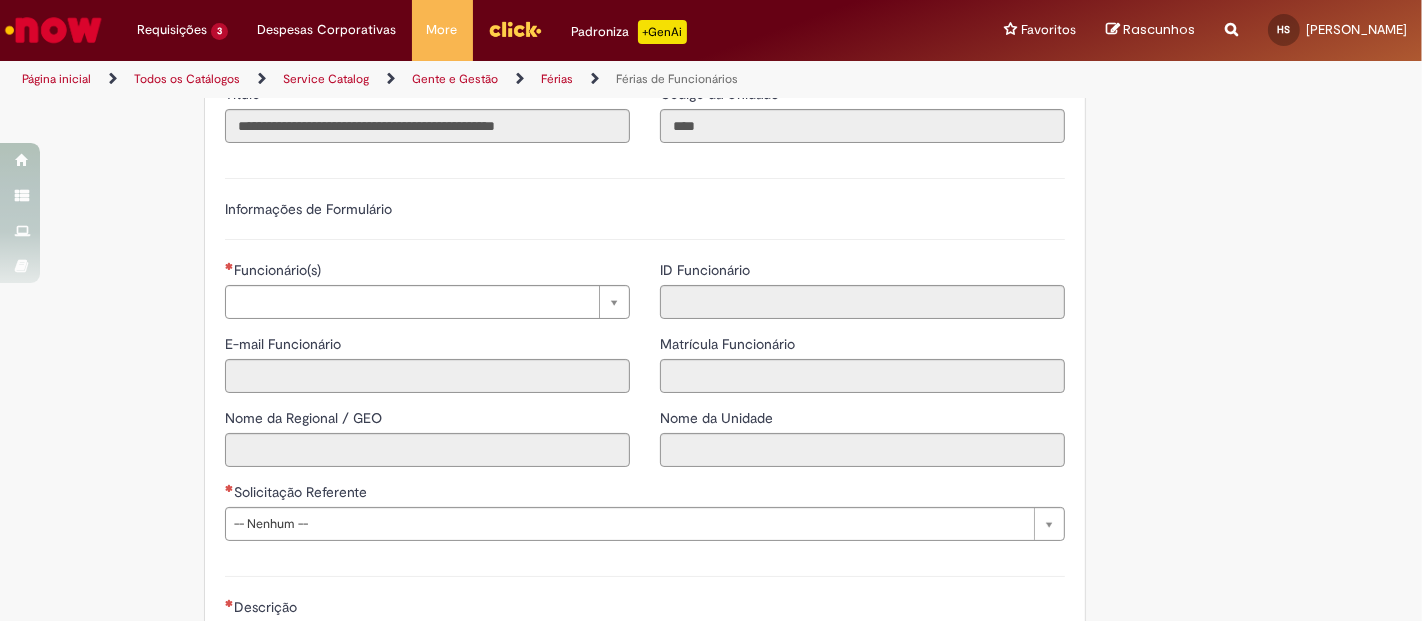 scroll, scrollTop: 1333, scrollLeft: 0, axis: vertical 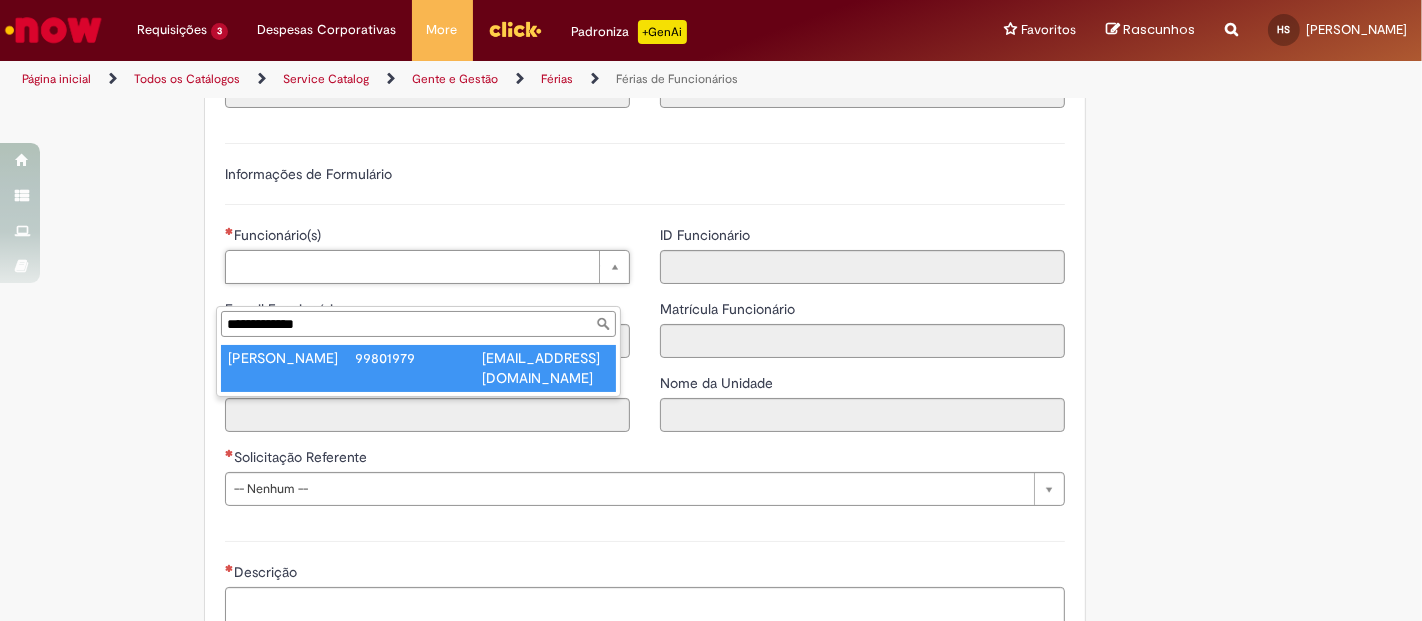 type on "**********" 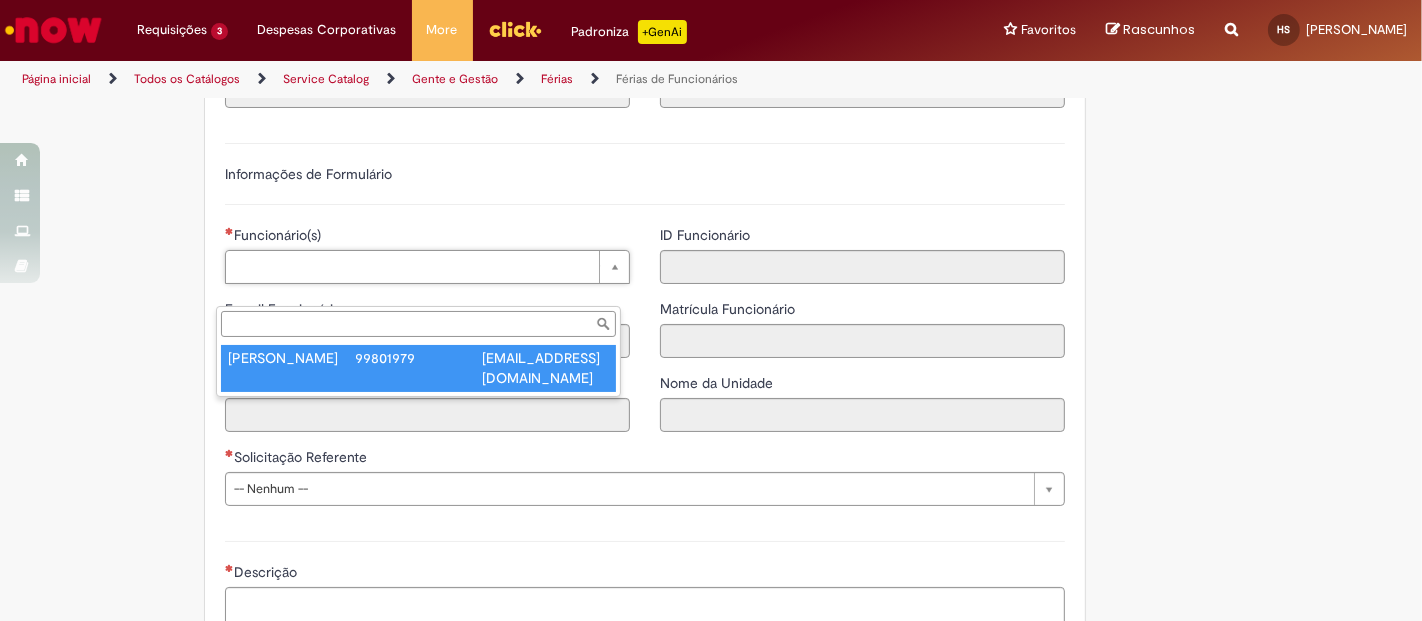 type on "**********" 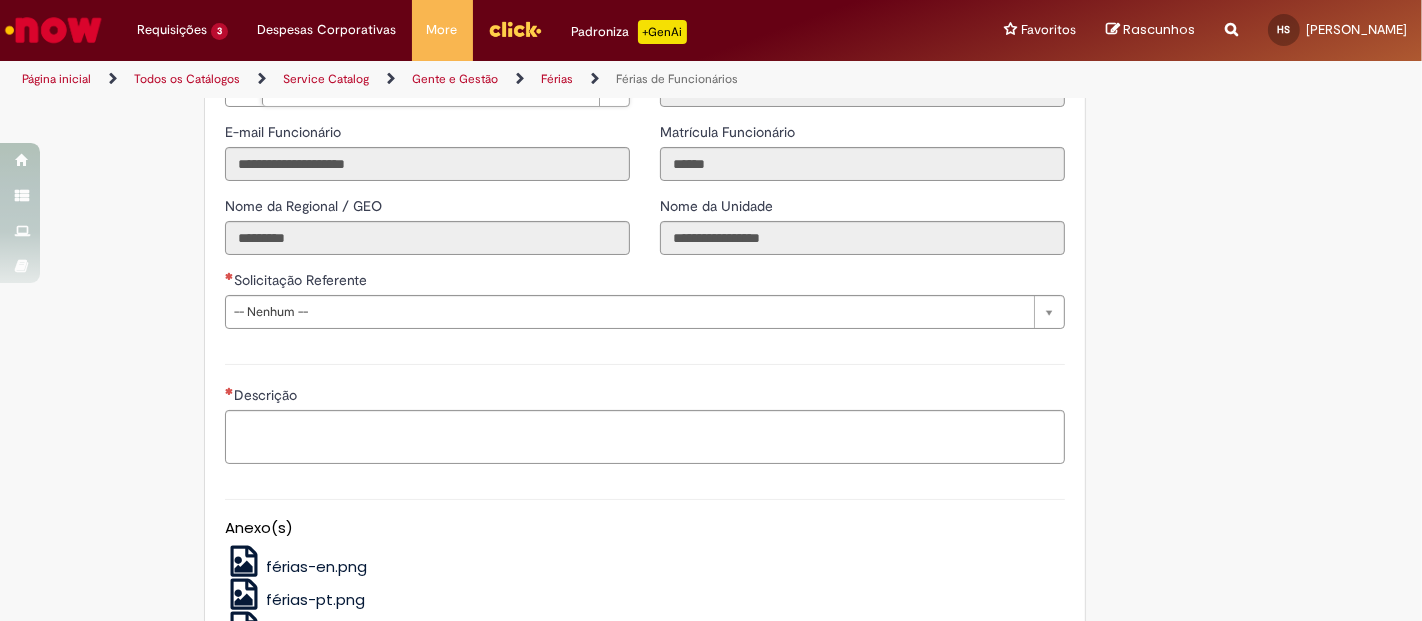 scroll, scrollTop: 1555, scrollLeft: 0, axis: vertical 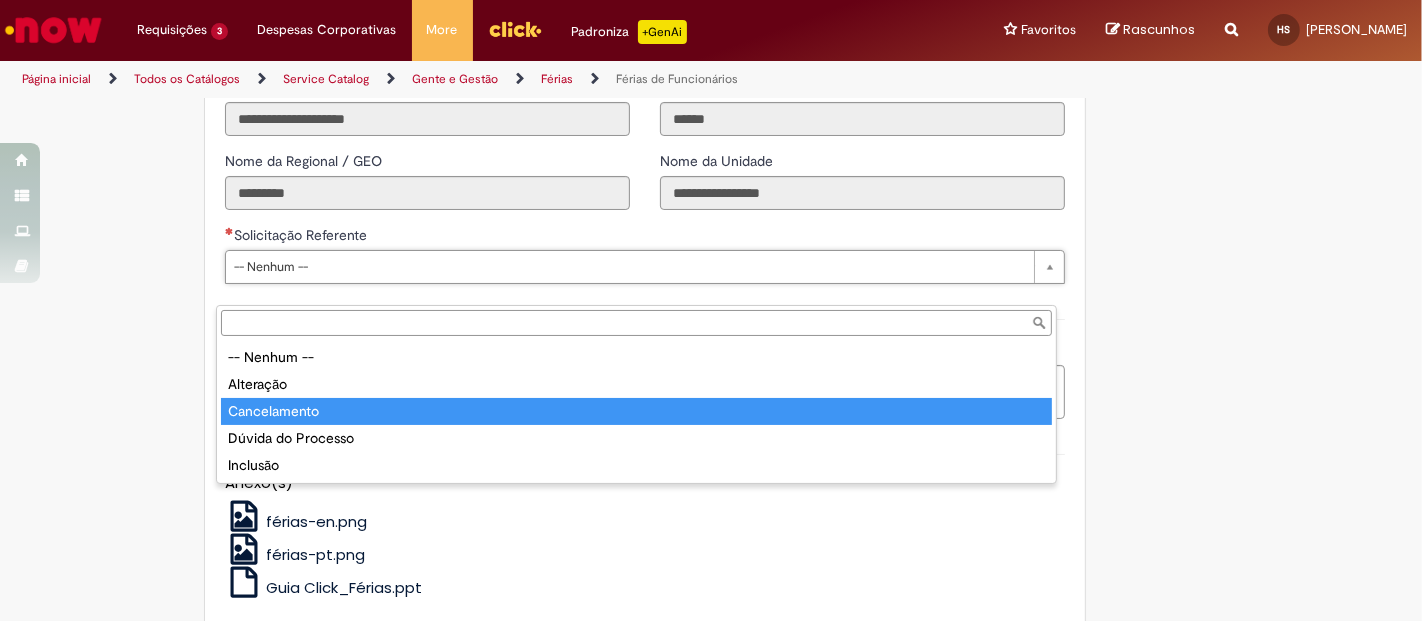 type on "**********" 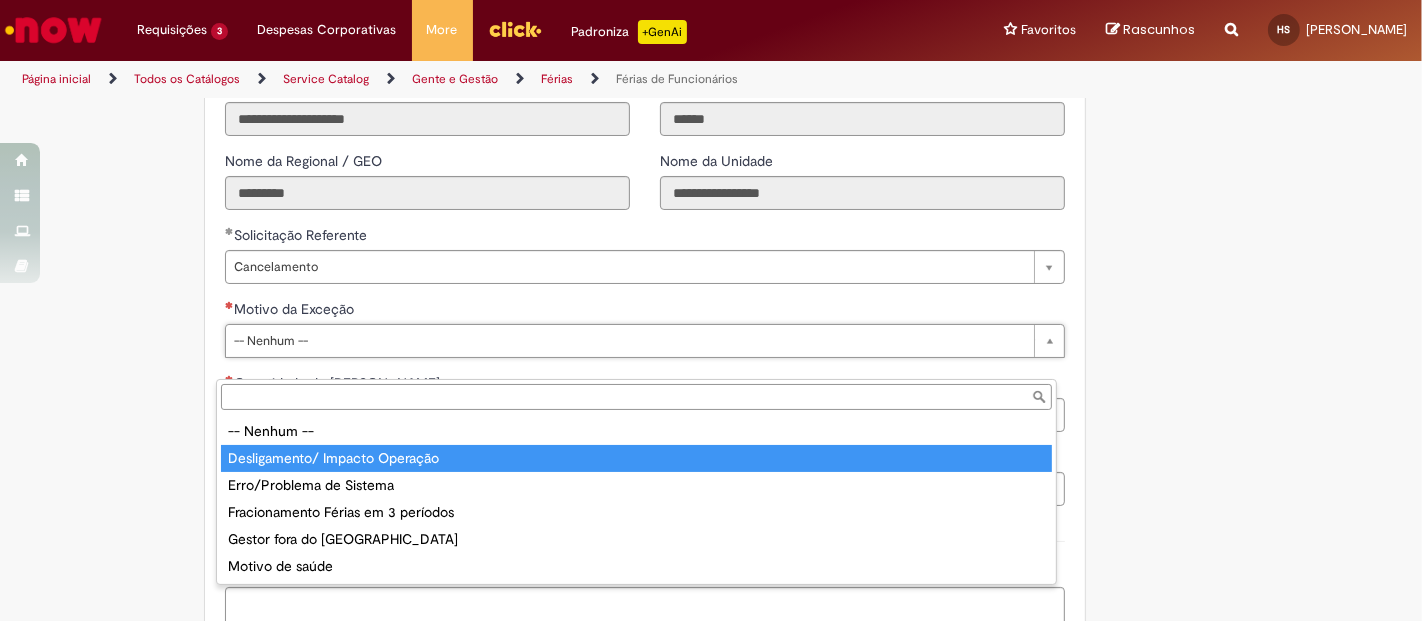 type on "**********" 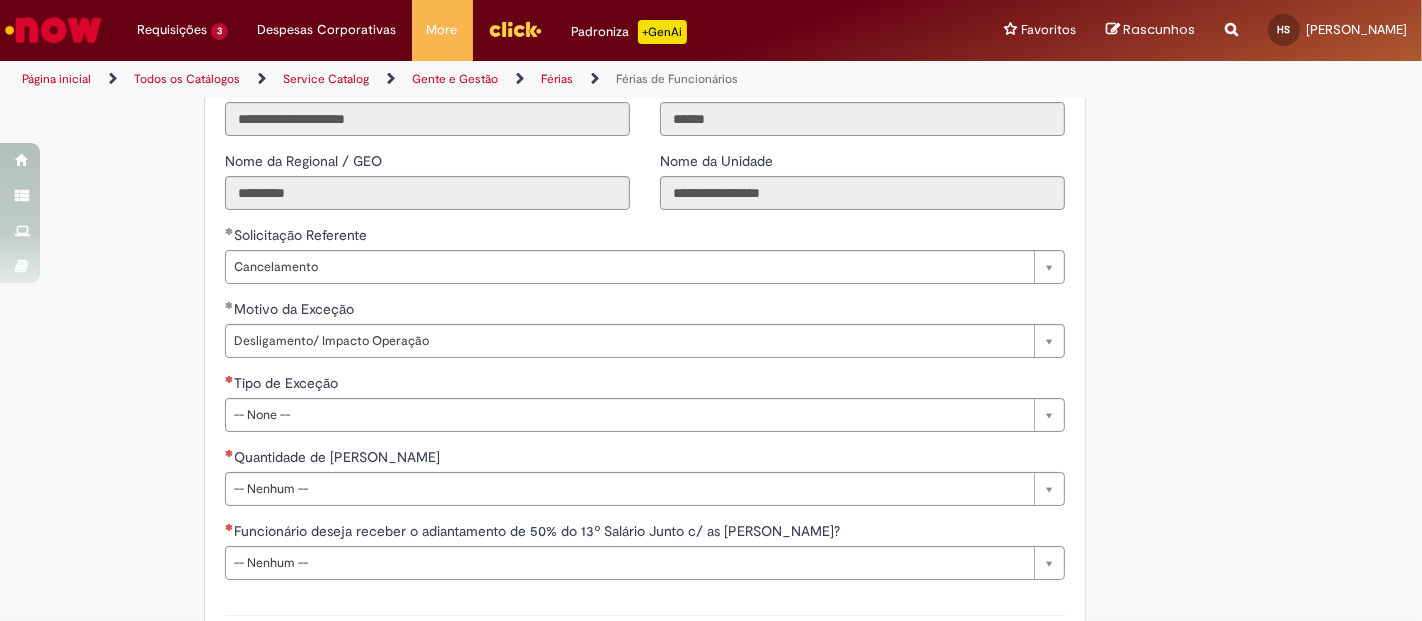 click on "**********" at bounding box center (645, 410) 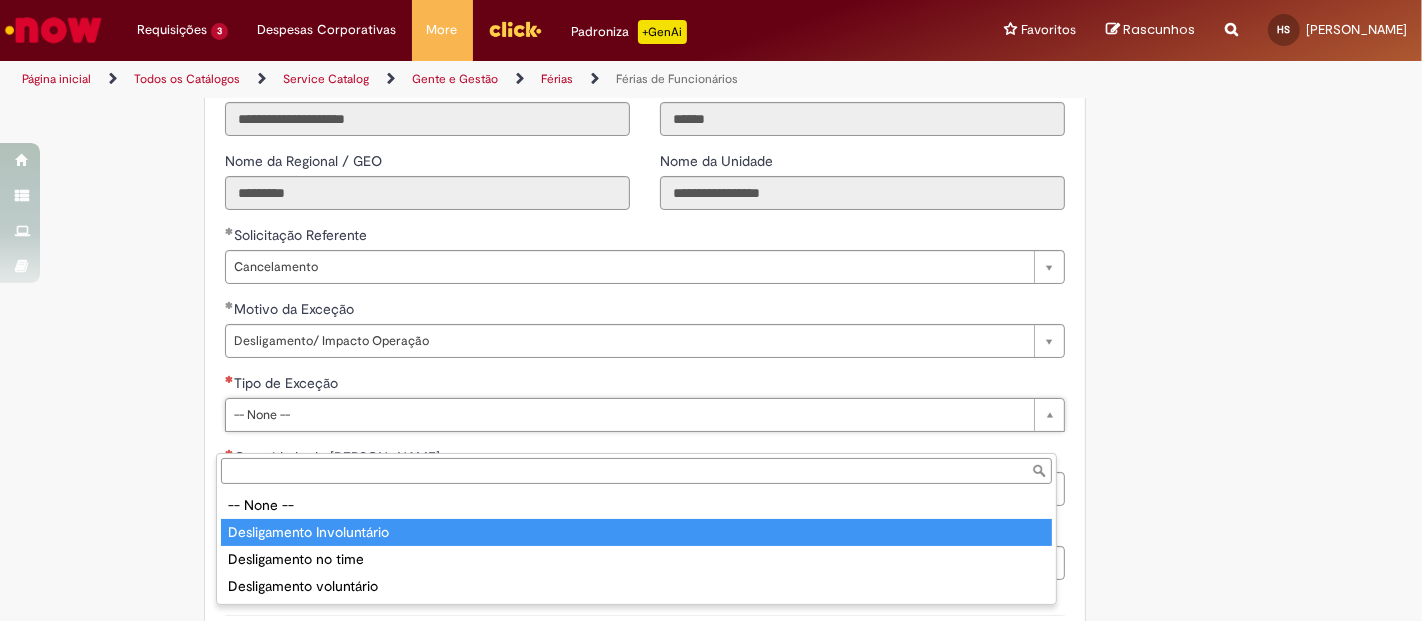 type on "**********" 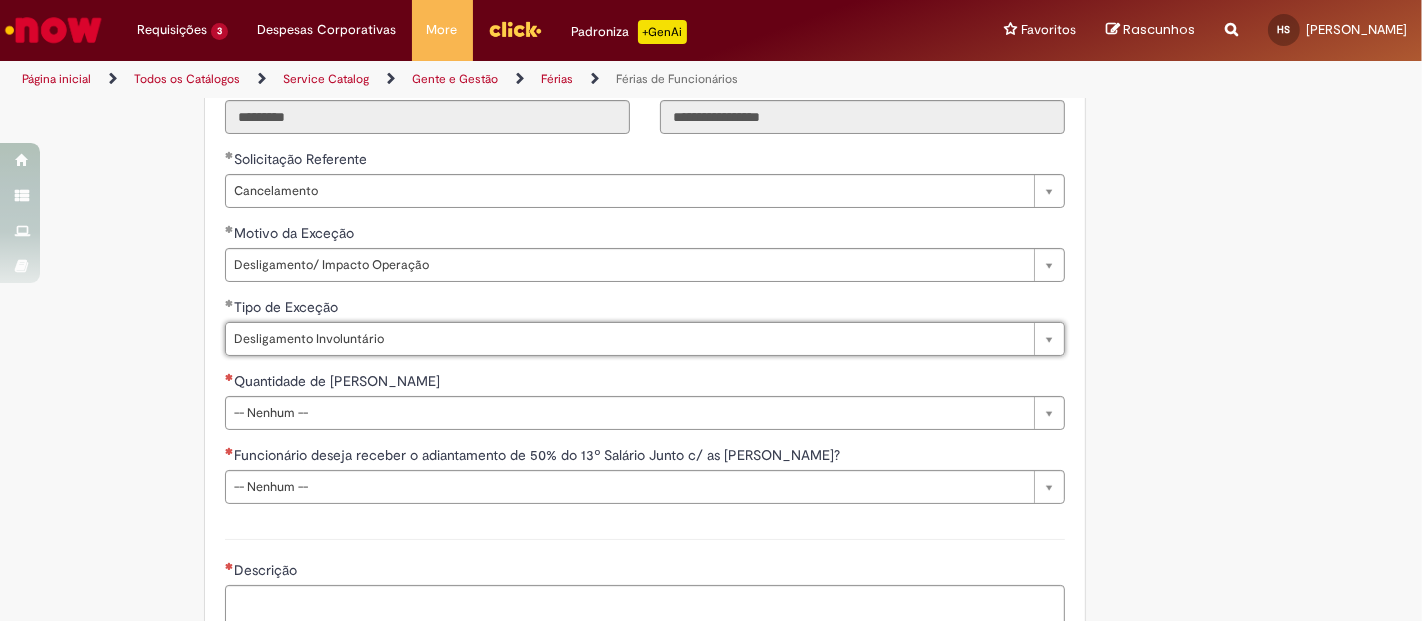 scroll, scrollTop: 1666, scrollLeft: 0, axis: vertical 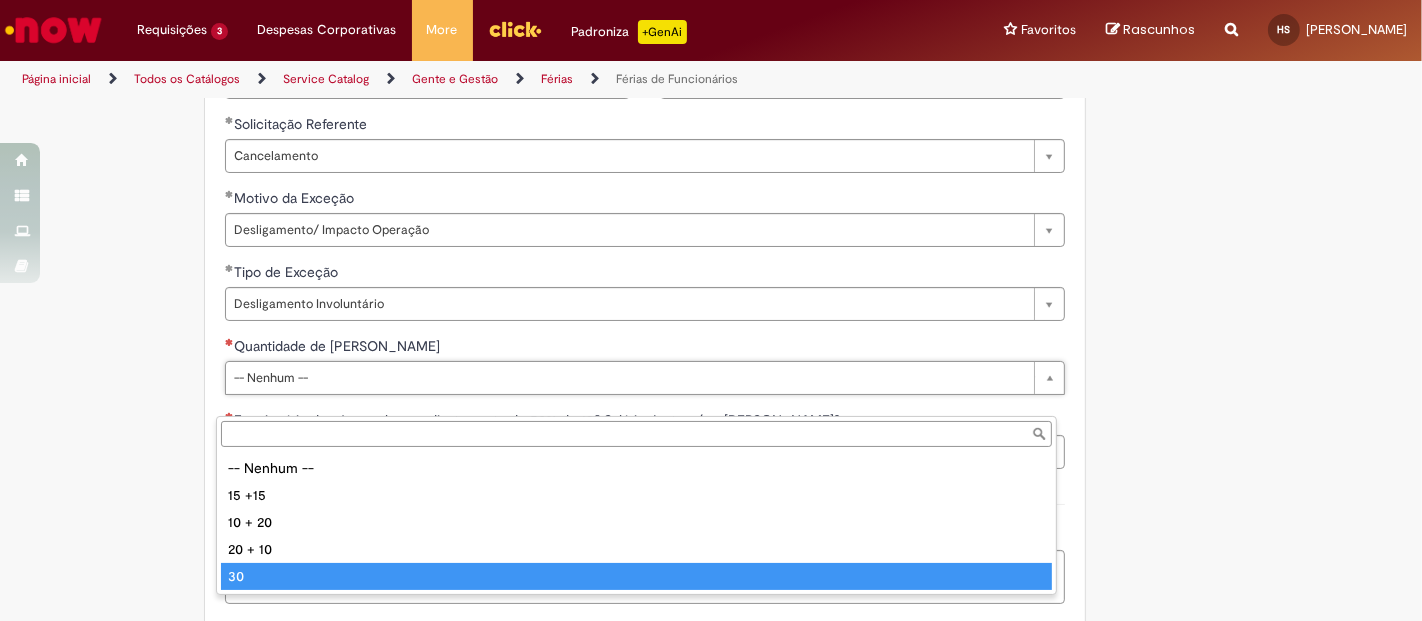 type on "**" 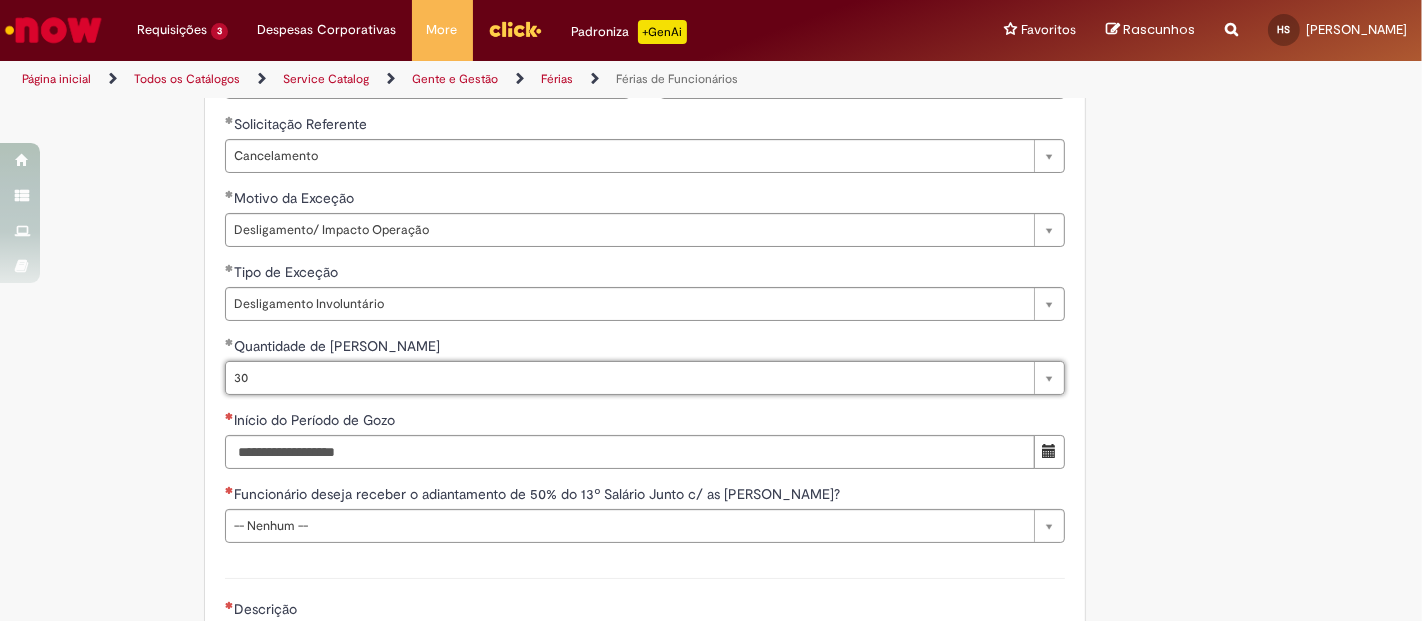 click on "Adicionar a Favoritos
Férias de Funcionários
Oferta destinada para esclarecimento de dúvidas e inclusões/exceções/cancelamentos de férias por exceções.
Utilize esta oferta:
Para ajustar, cancelar ou incluir férias com menos de 35 dias para o início;
Para fracionar suas férias em 03 períodos (se elegível);
Caso Click apresente alguma instabilidade no serviço de Férias que, mesmo após você abrir um  incidente  (e tiver evidência do número), não for corrigido por completo ou  em tempo de ajustar no próprio sistema;
> Para incluir, alterar ou cancelar Férias dentro do prazo de 35 dias de antecedência, é só acessar  Portal Click  > Você > Férias; > Para acessar a Diretriz de Férias, basta  clicar aqui
> Ficou com dúvidas sobre Férias via Termo? É só acessar a   FAQ – Fluxo de alteração de férias por exceção no Click  ou abrir chamado na oferta  ." at bounding box center [613, -245] 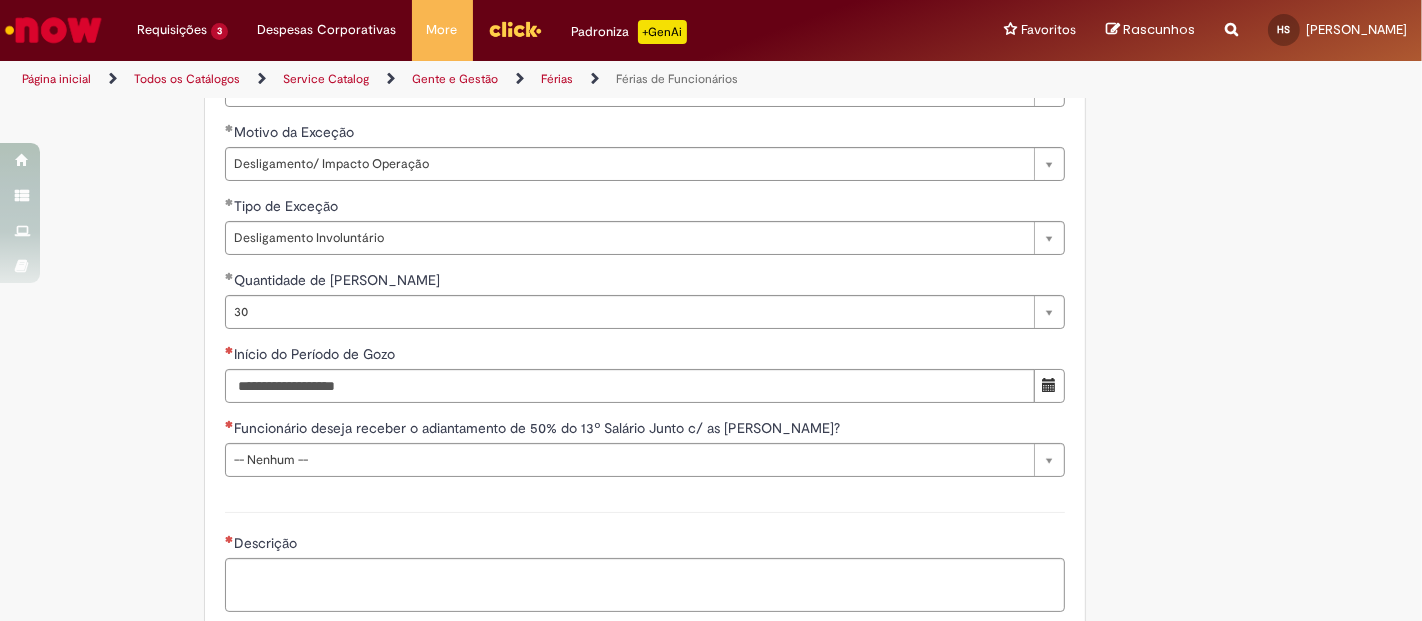 scroll, scrollTop: 1777, scrollLeft: 0, axis: vertical 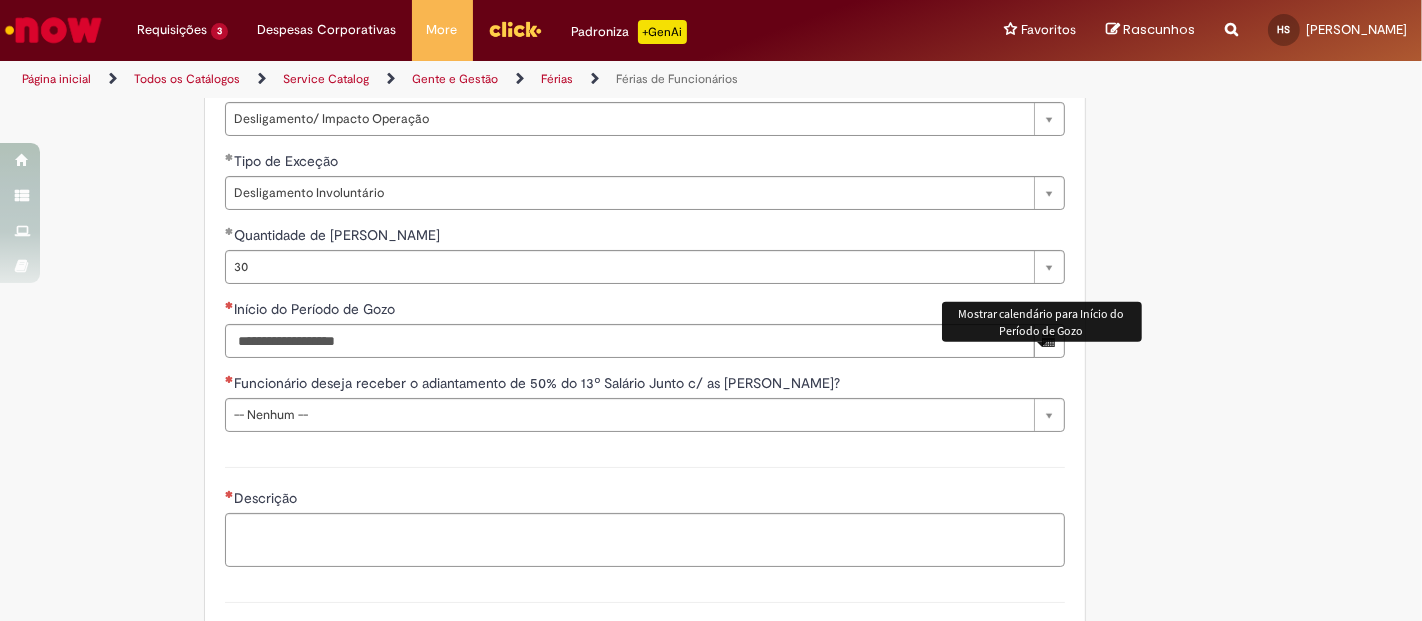 click at bounding box center [1049, 340] 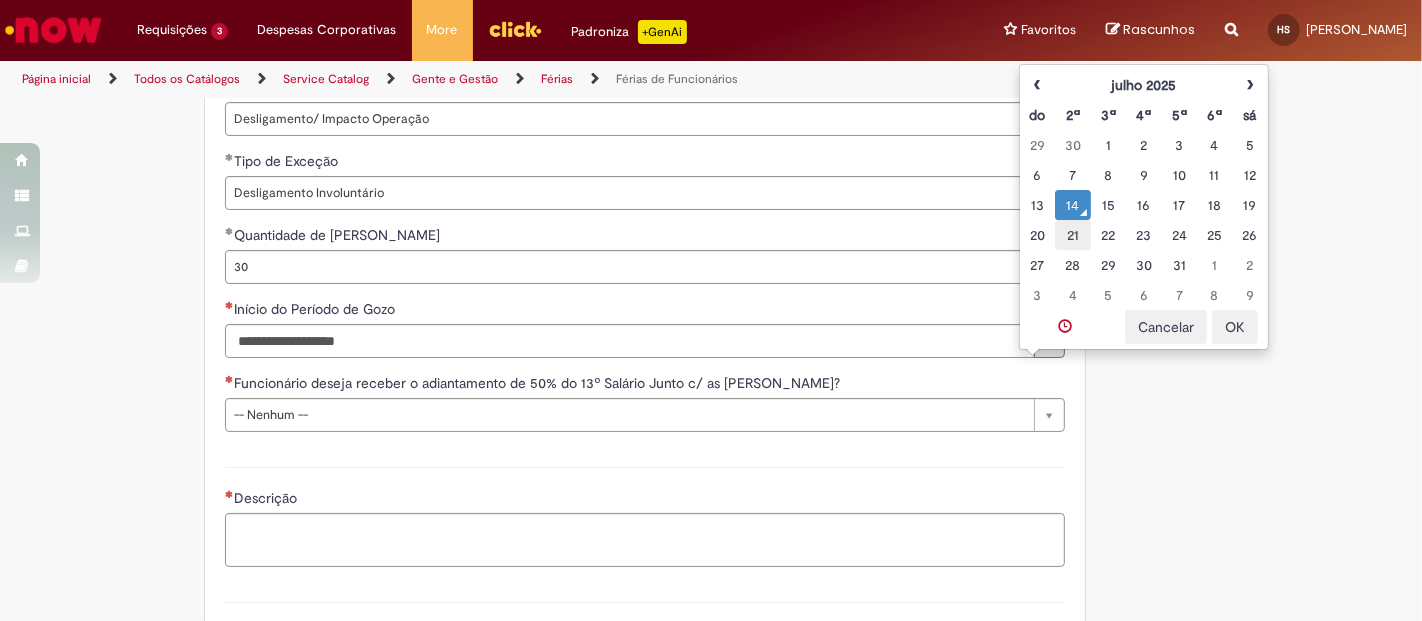 click on "21" at bounding box center (1072, 235) 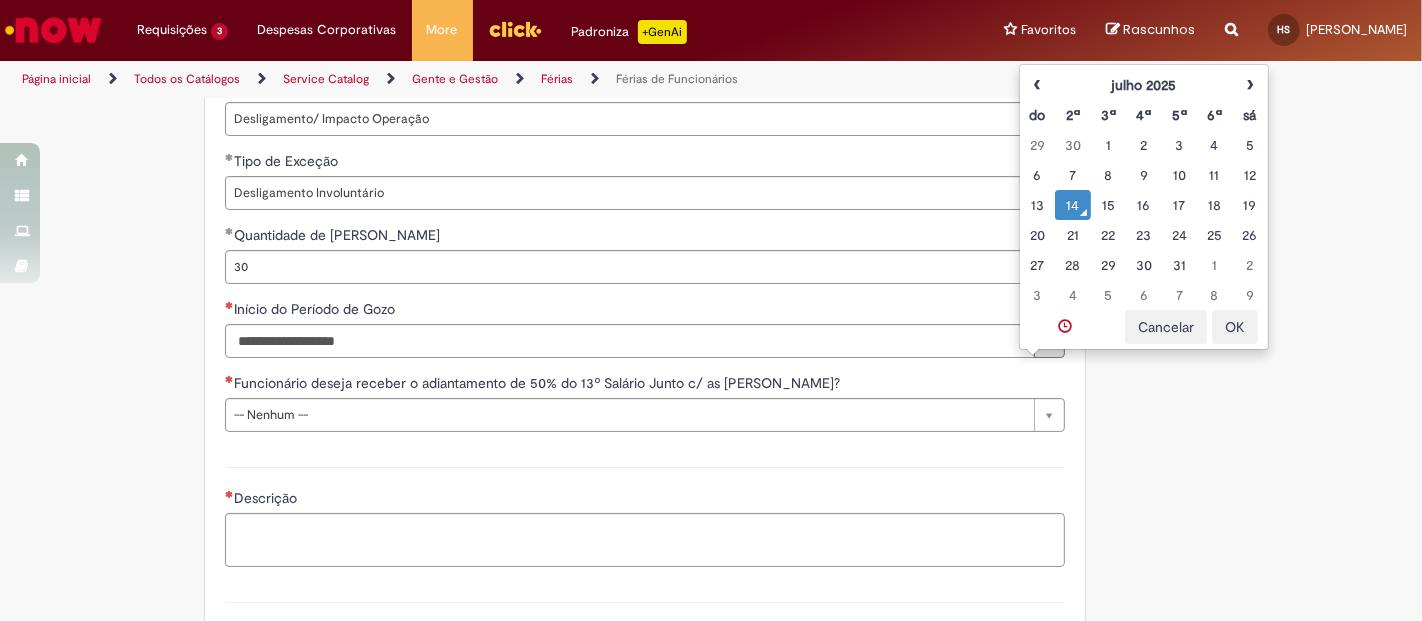 type on "**********" 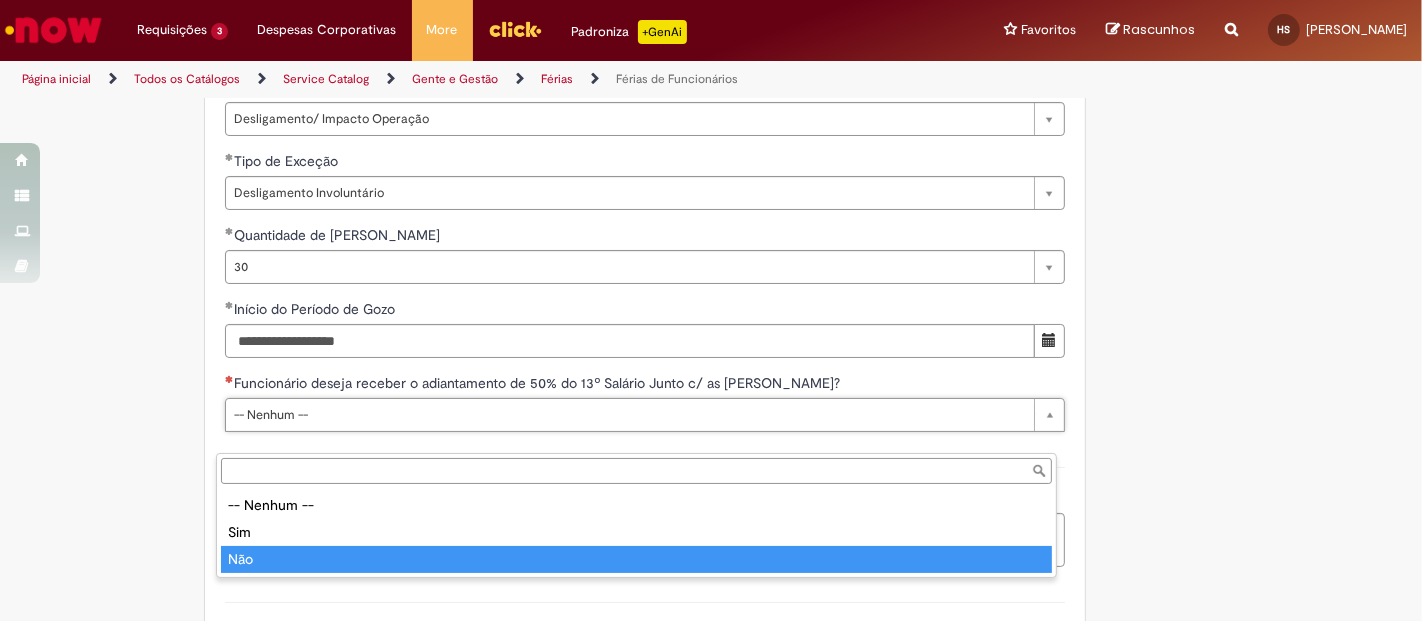 type on "***" 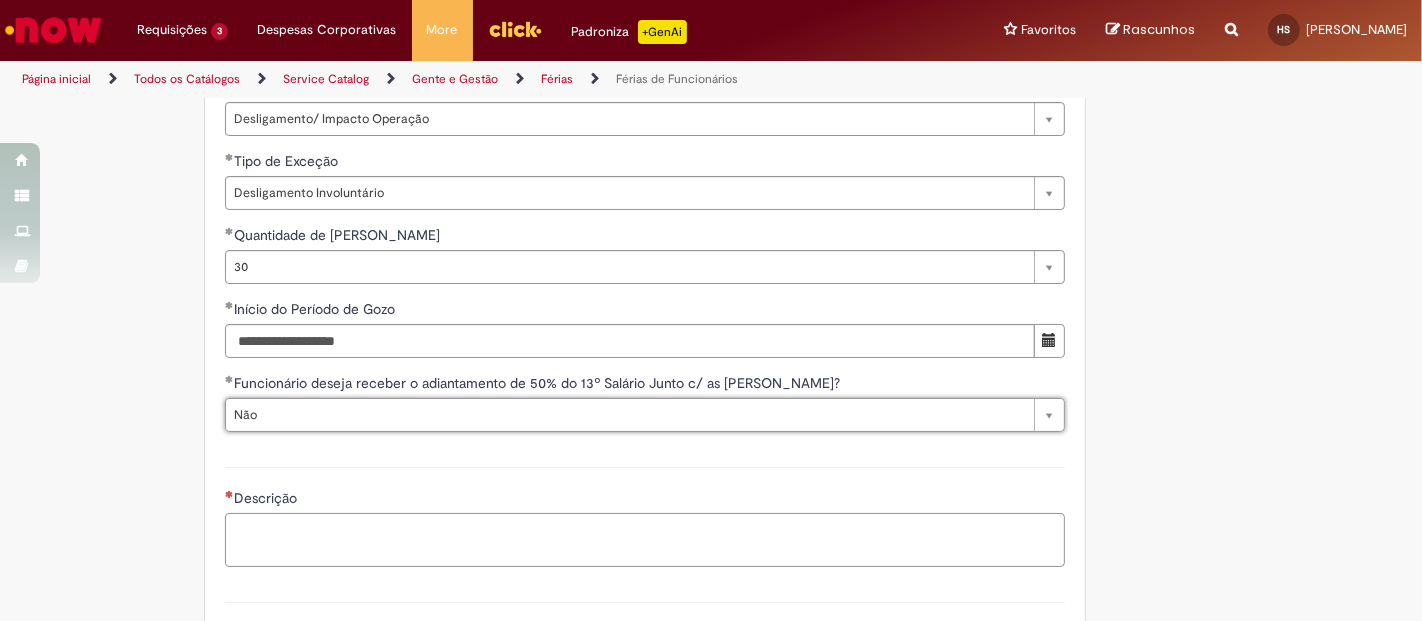 click on "Descrição" at bounding box center (645, 539) 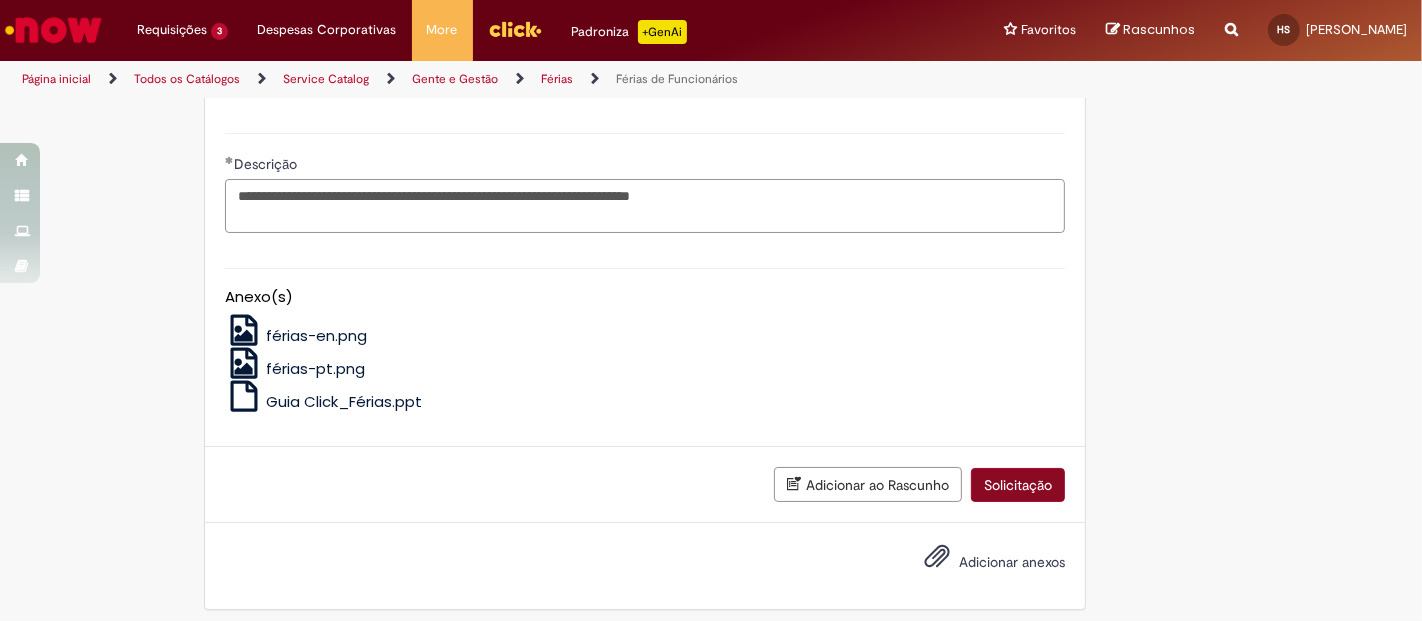 type on "**********" 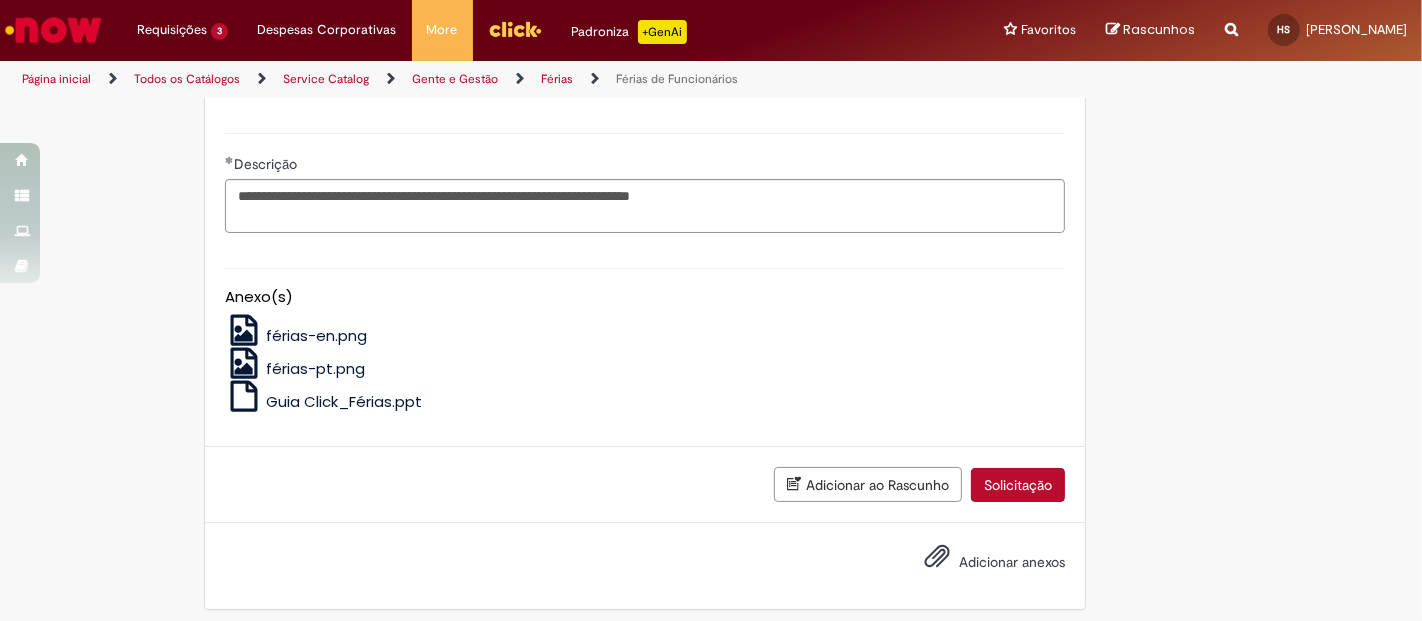 click on "Solicitação" at bounding box center (1018, 485) 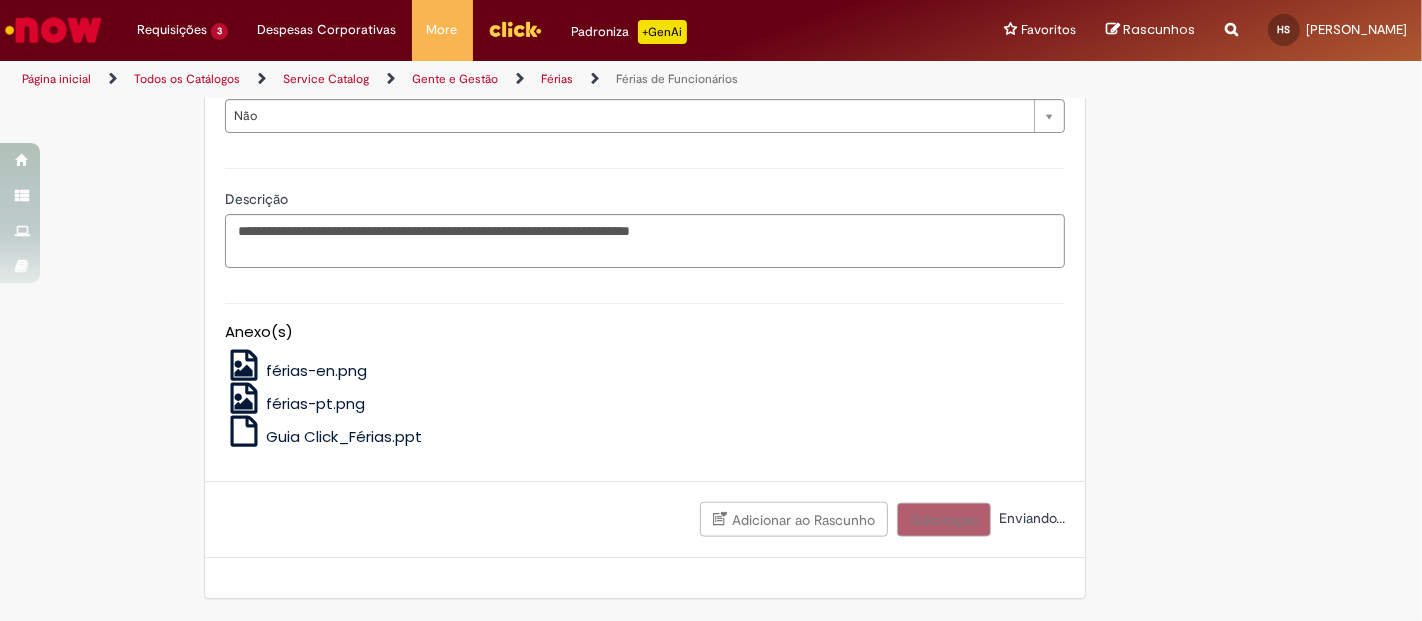 scroll, scrollTop: 2102, scrollLeft: 0, axis: vertical 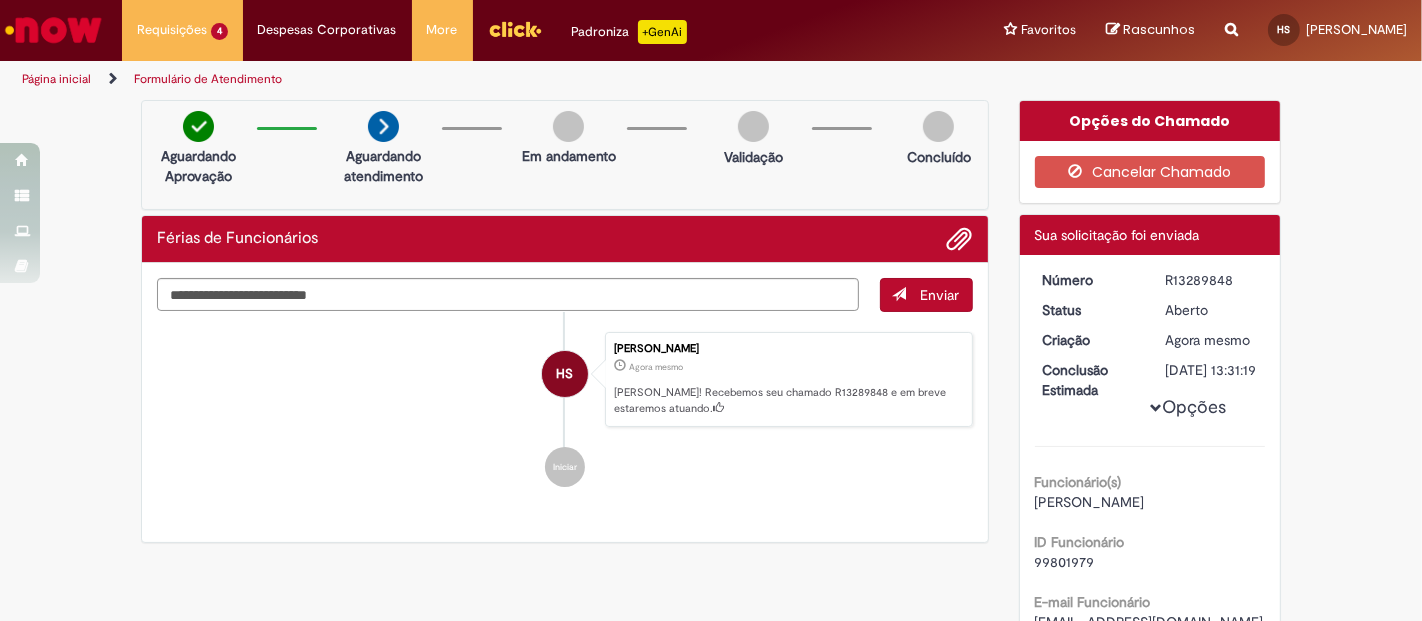 drag, startPoint x: 1154, startPoint y: 280, endPoint x: 1233, endPoint y: 284, distance: 79.101204 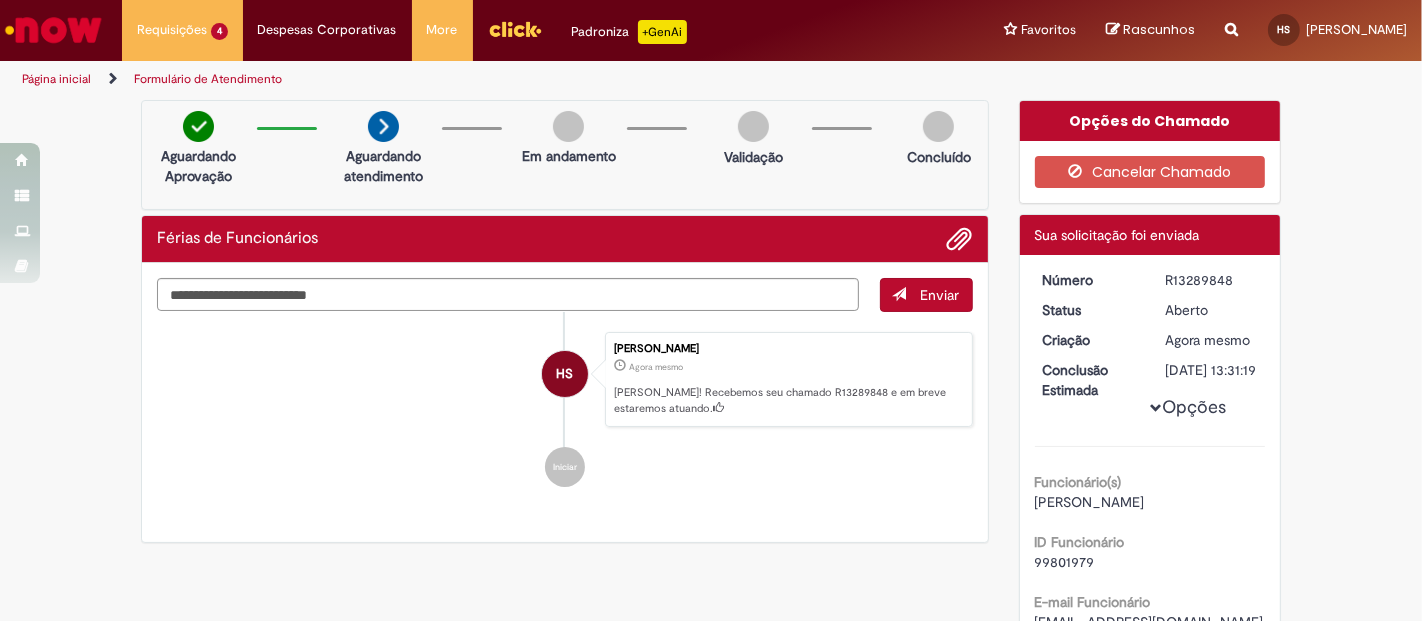 copy on "R13289848" 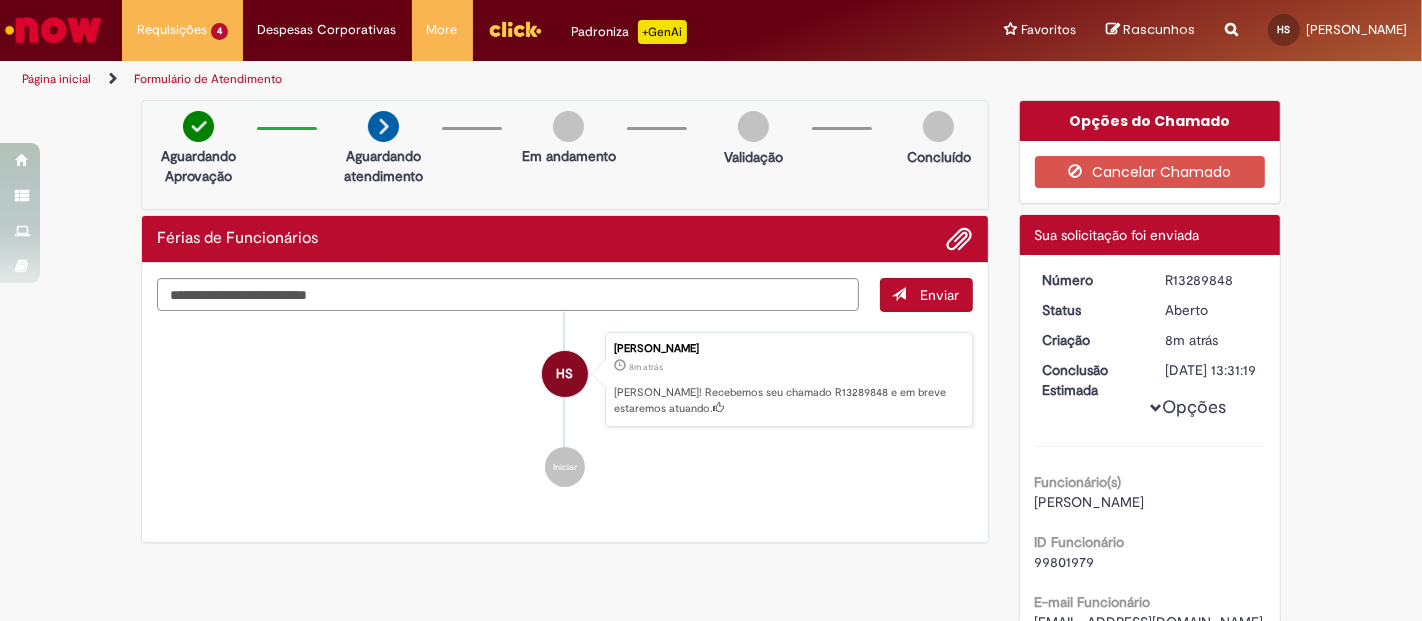click on "HS" at bounding box center (564, 374) 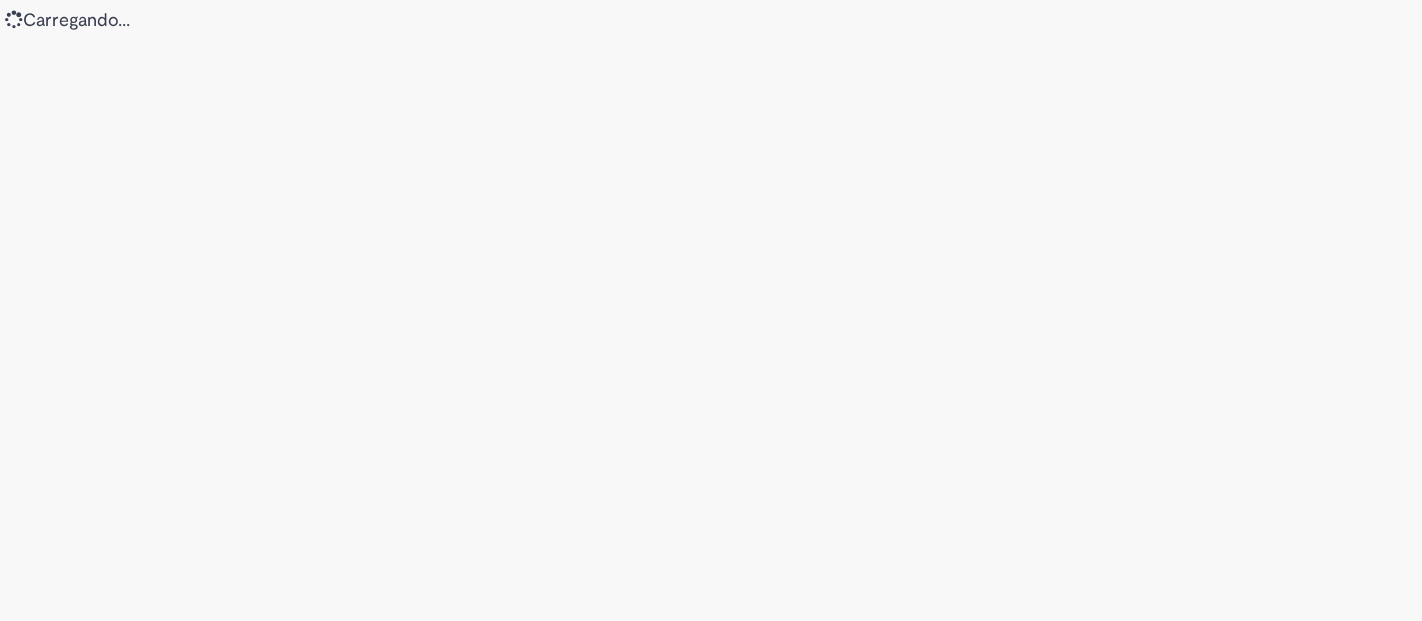 scroll, scrollTop: 0, scrollLeft: 0, axis: both 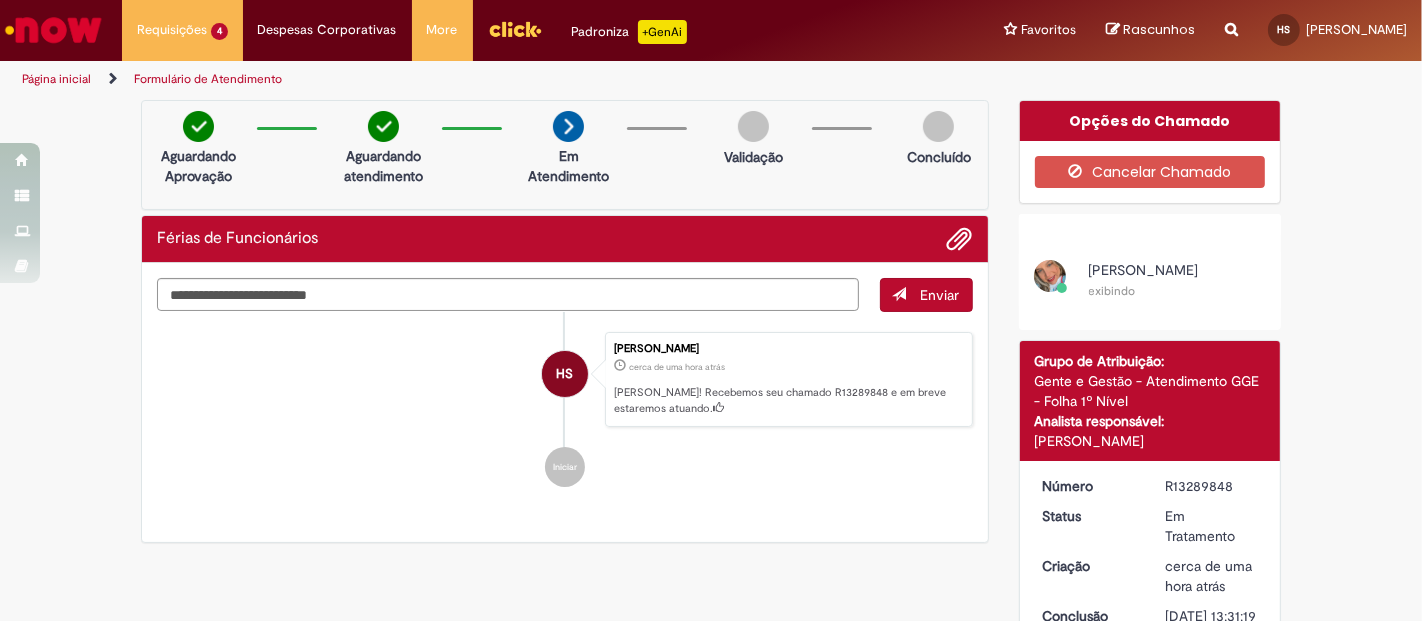 click on "[PERSON_NAME]! Recebemos seu chamado R13289848 e em breve estaremos atuando." at bounding box center (788, 400) 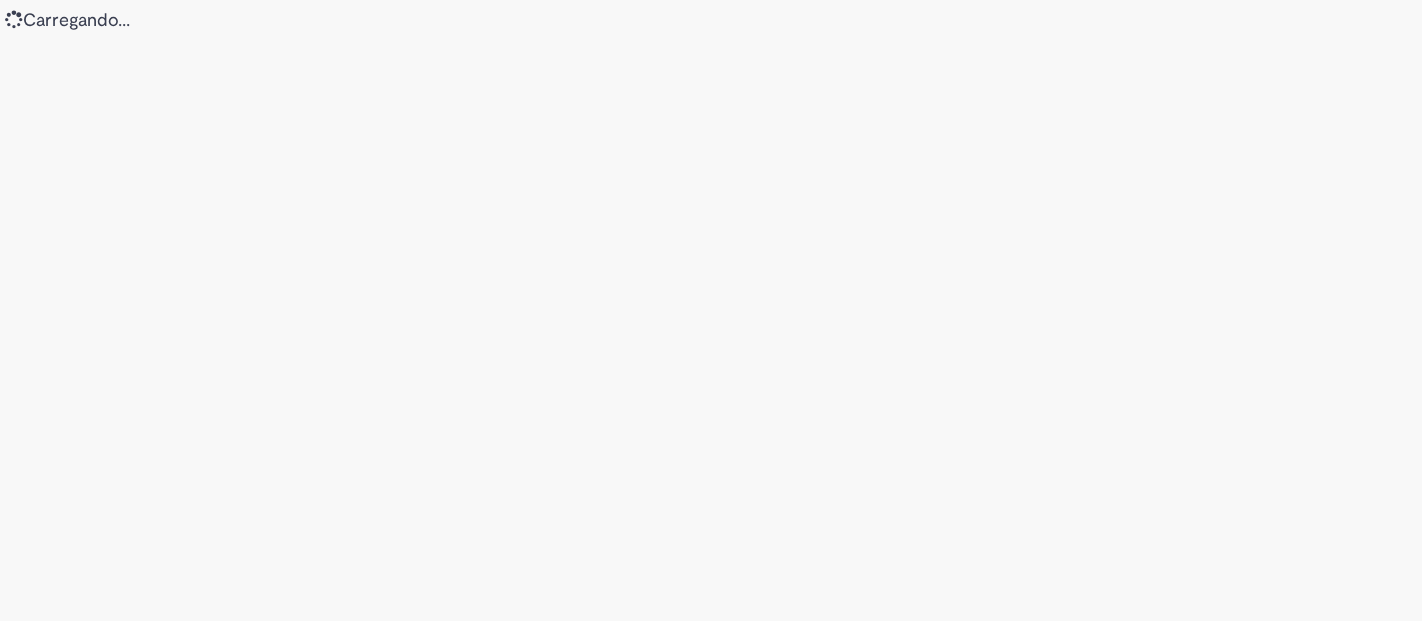 scroll, scrollTop: 0, scrollLeft: 0, axis: both 